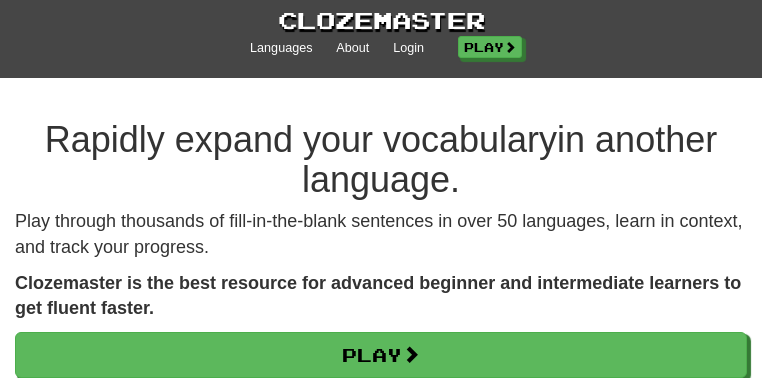 scroll, scrollTop: 0, scrollLeft: 0, axis: both 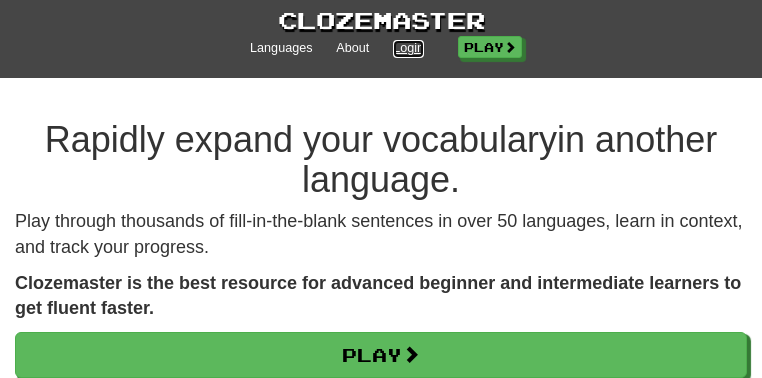 click on "Login" at bounding box center [408, 49] 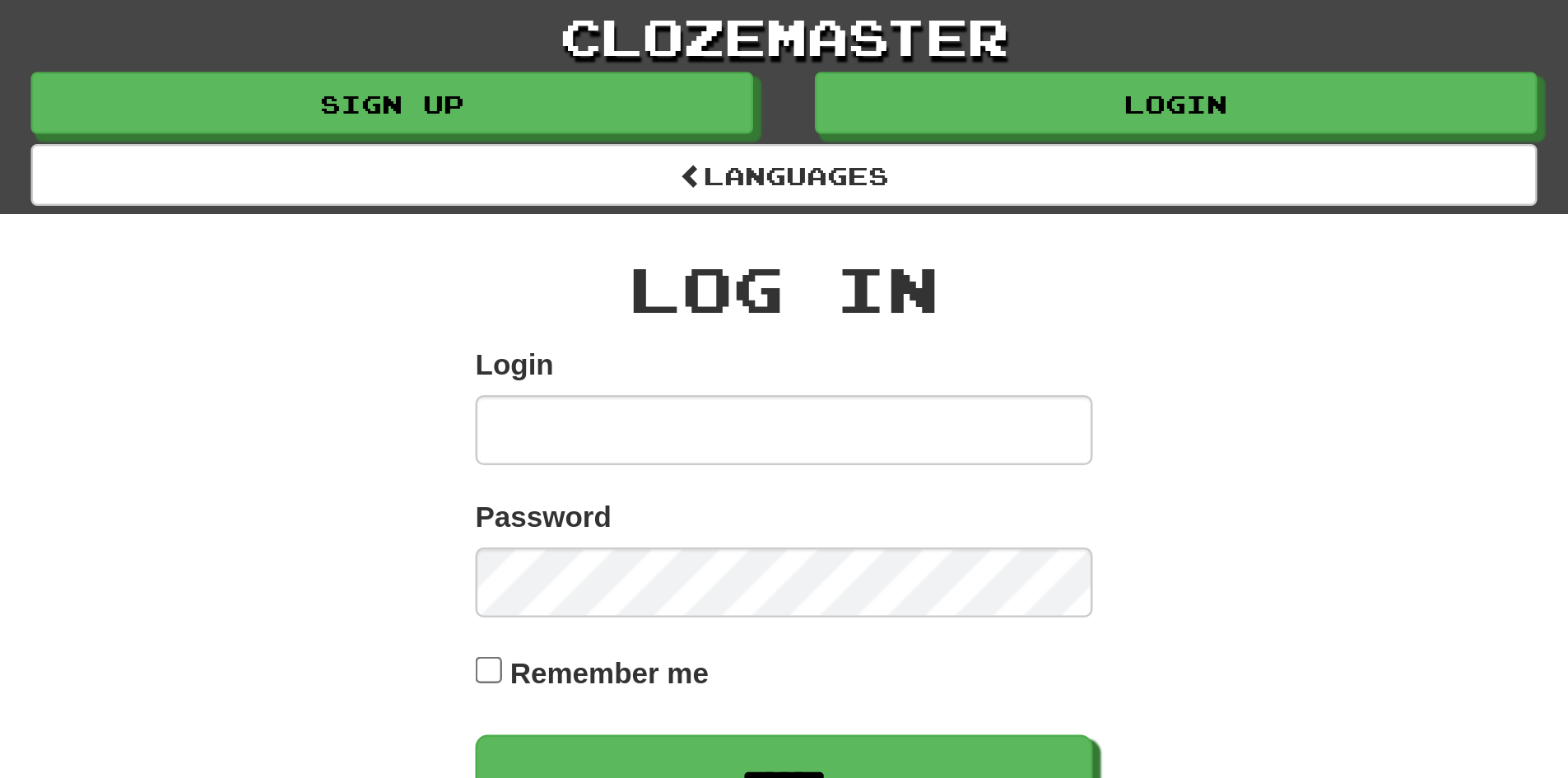 scroll, scrollTop: 0, scrollLeft: 0, axis: both 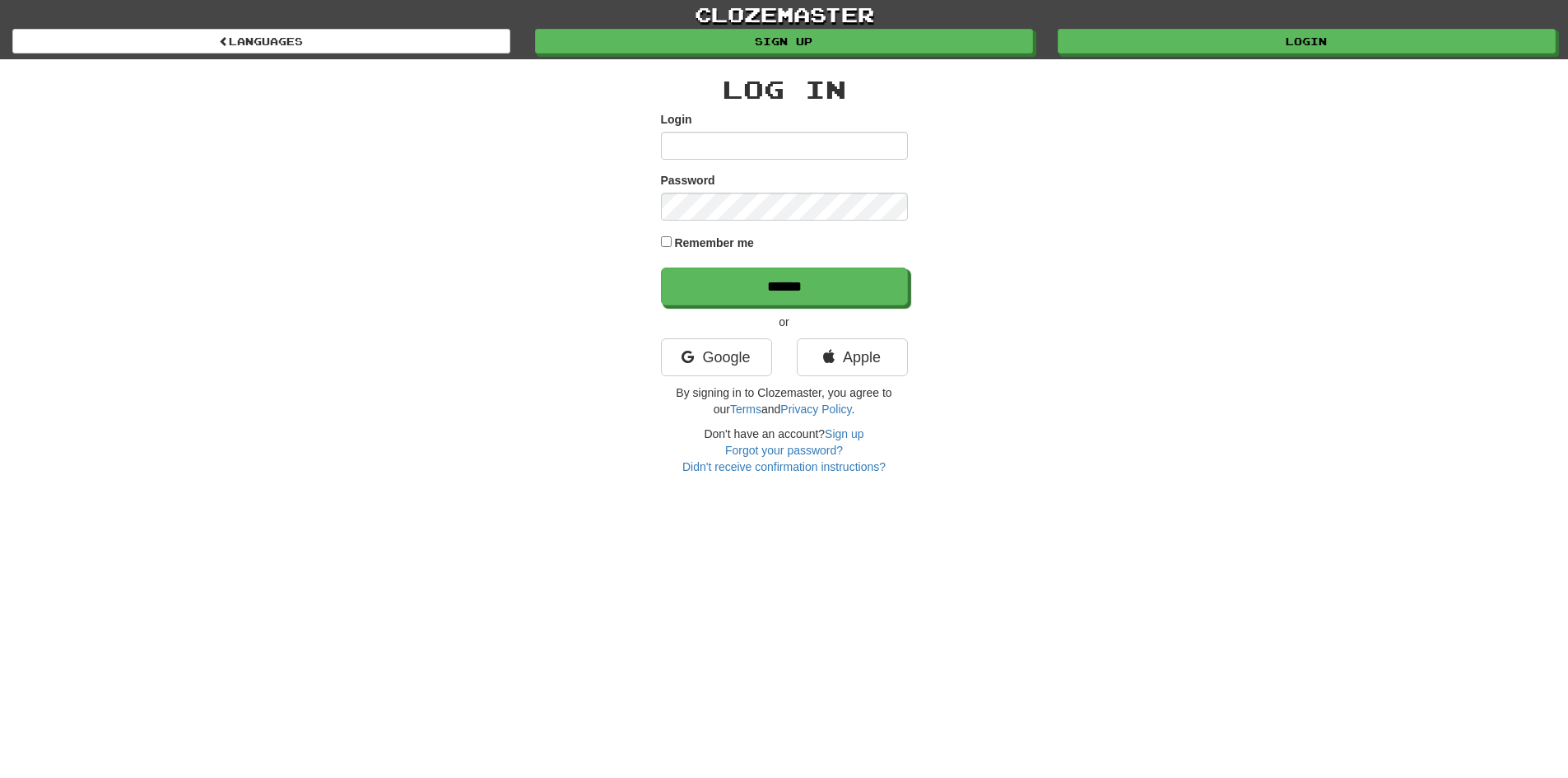 type on "**********" 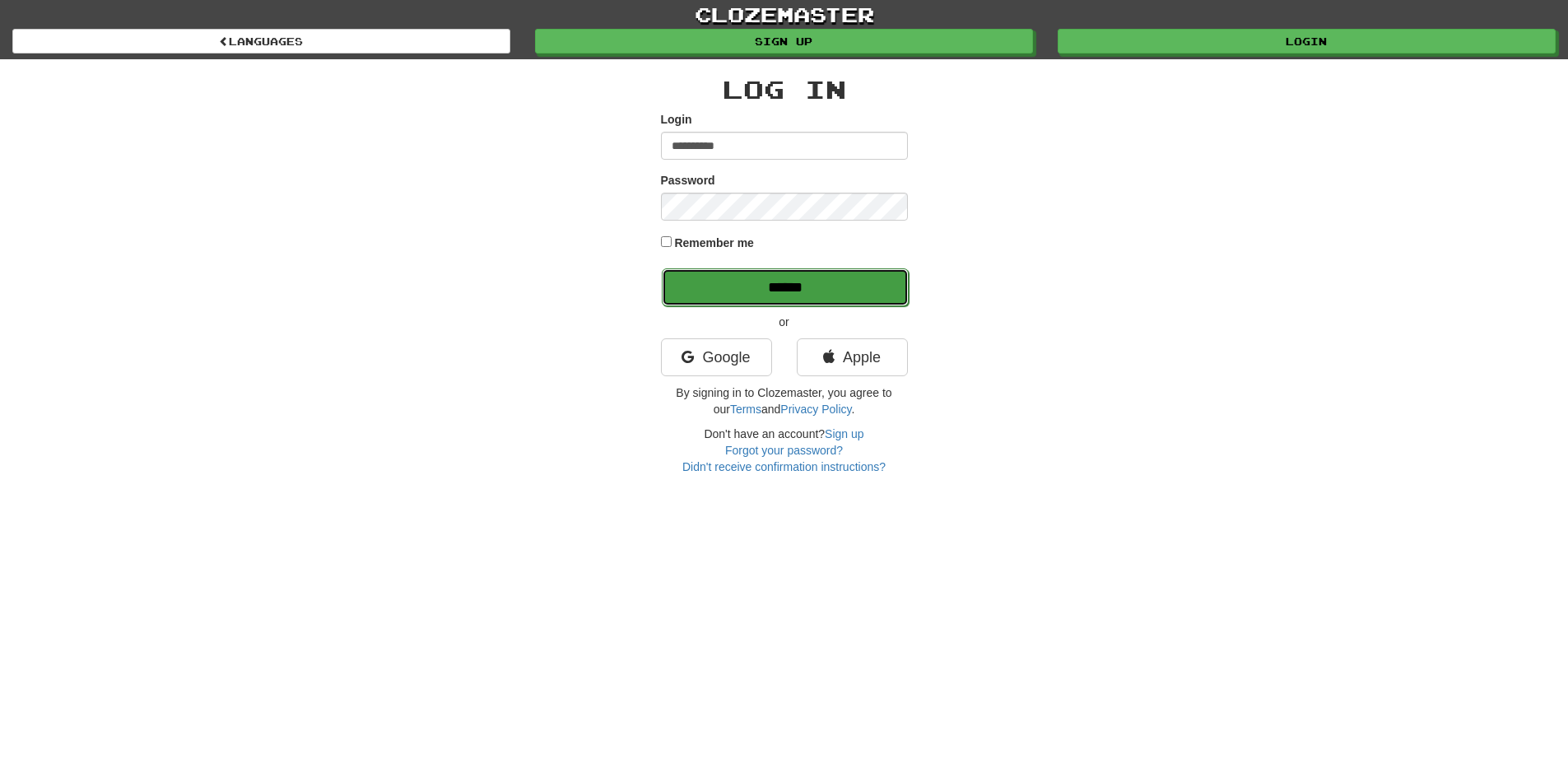 drag, startPoint x: 613, startPoint y: 0, endPoint x: 785, endPoint y: 282, distance: 330.315 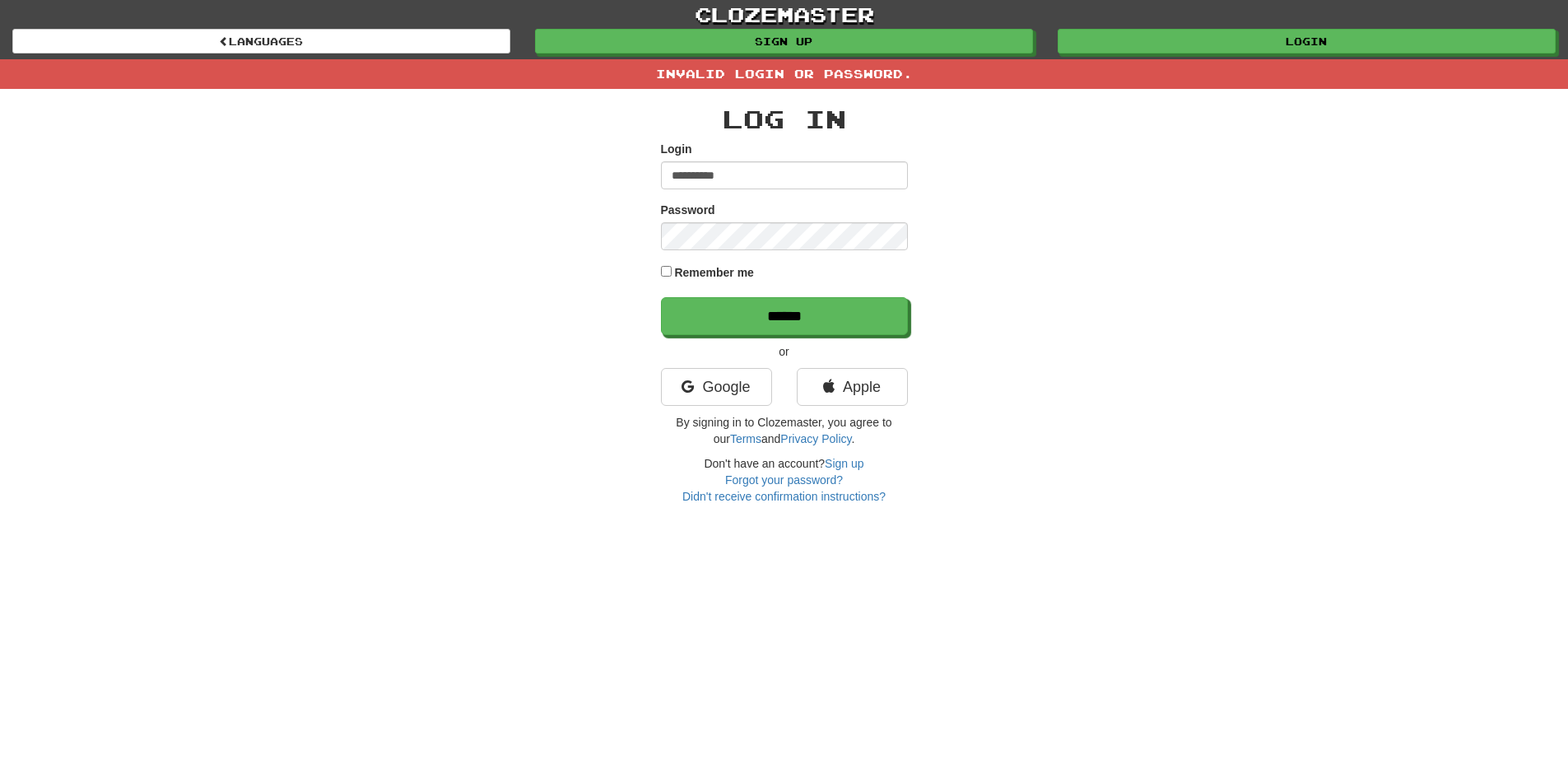 scroll, scrollTop: 0, scrollLeft: 0, axis: both 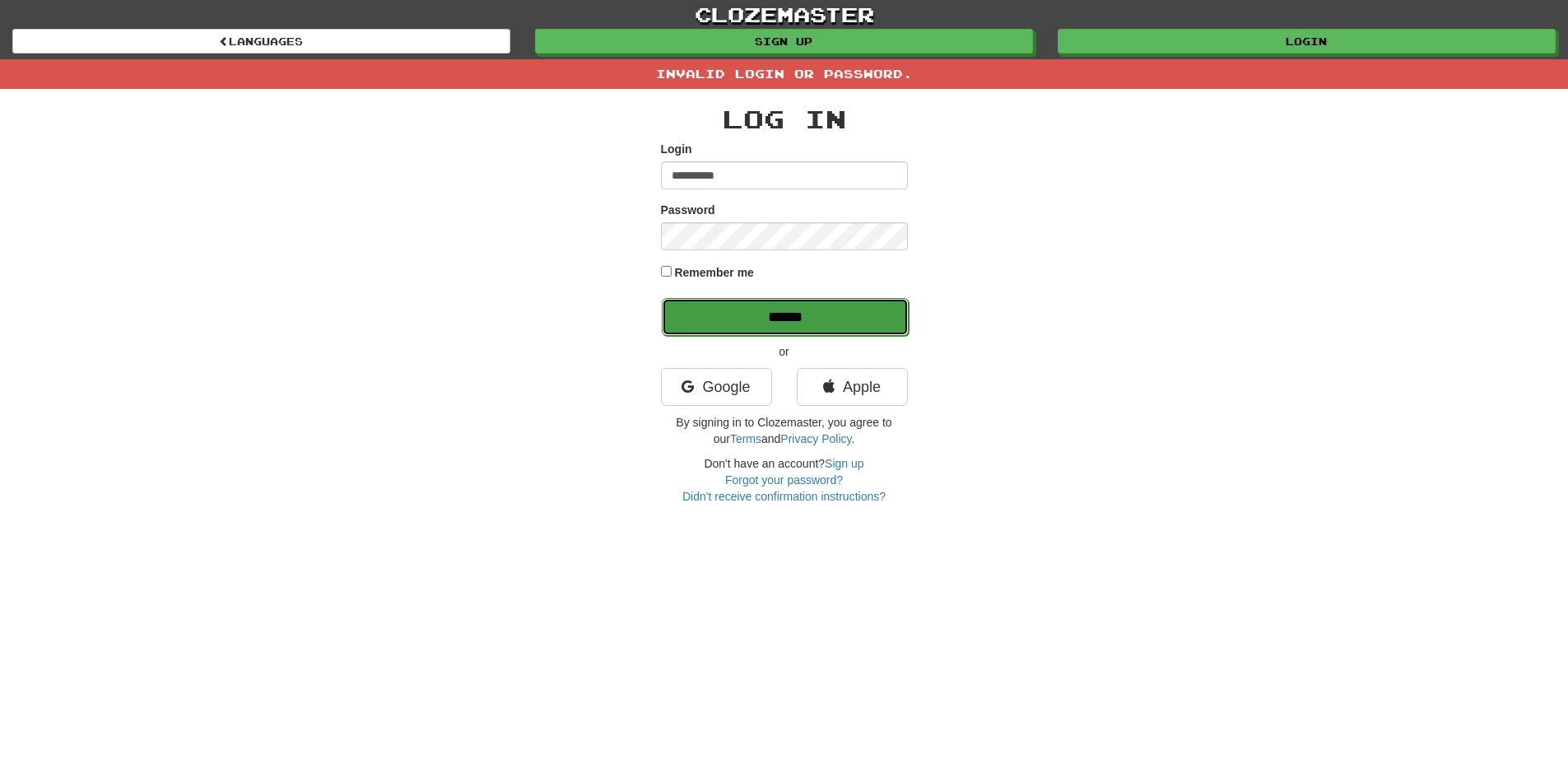 click on "******" at bounding box center [785, 317] 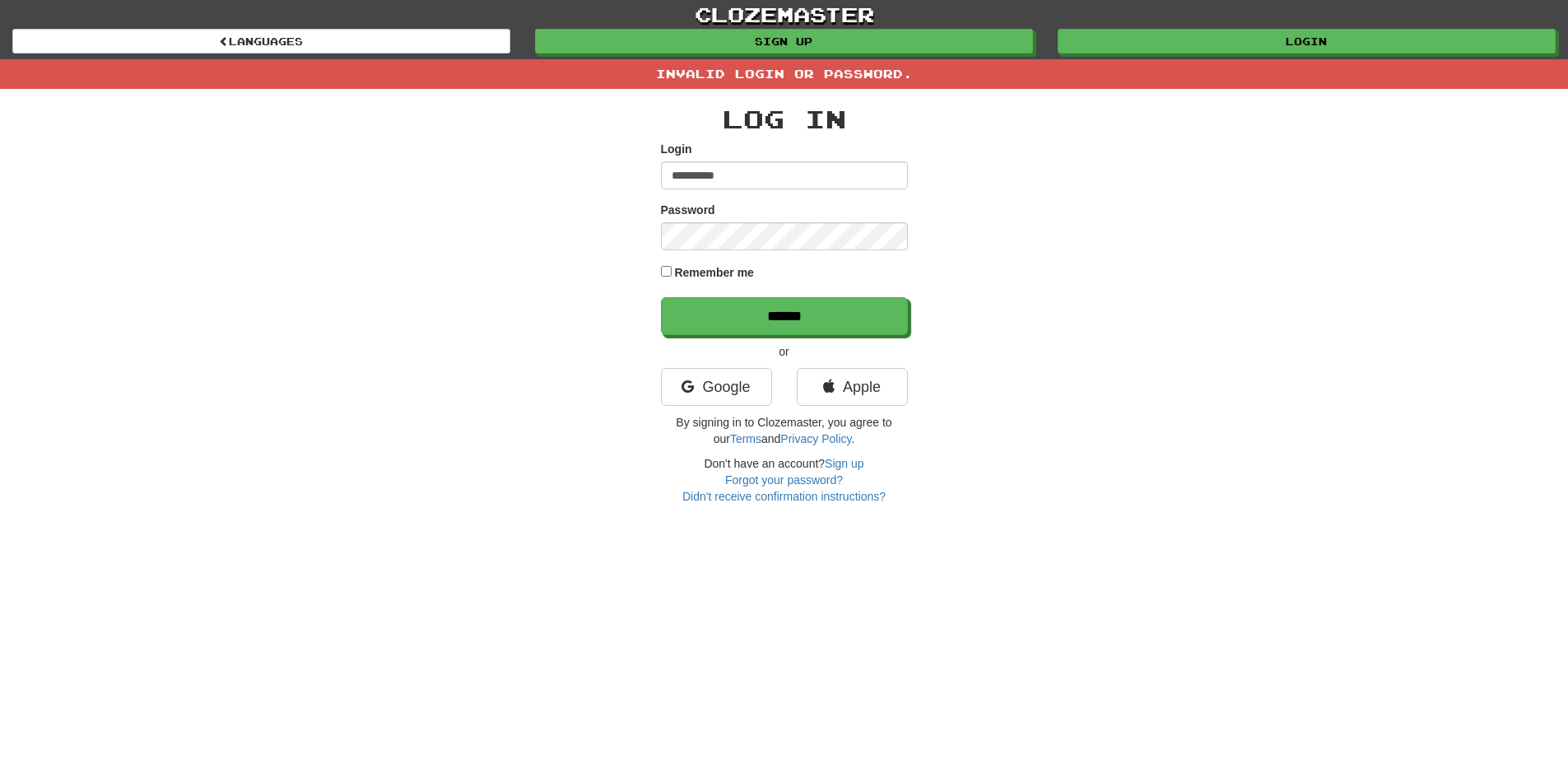scroll, scrollTop: 0, scrollLeft: 0, axis: both 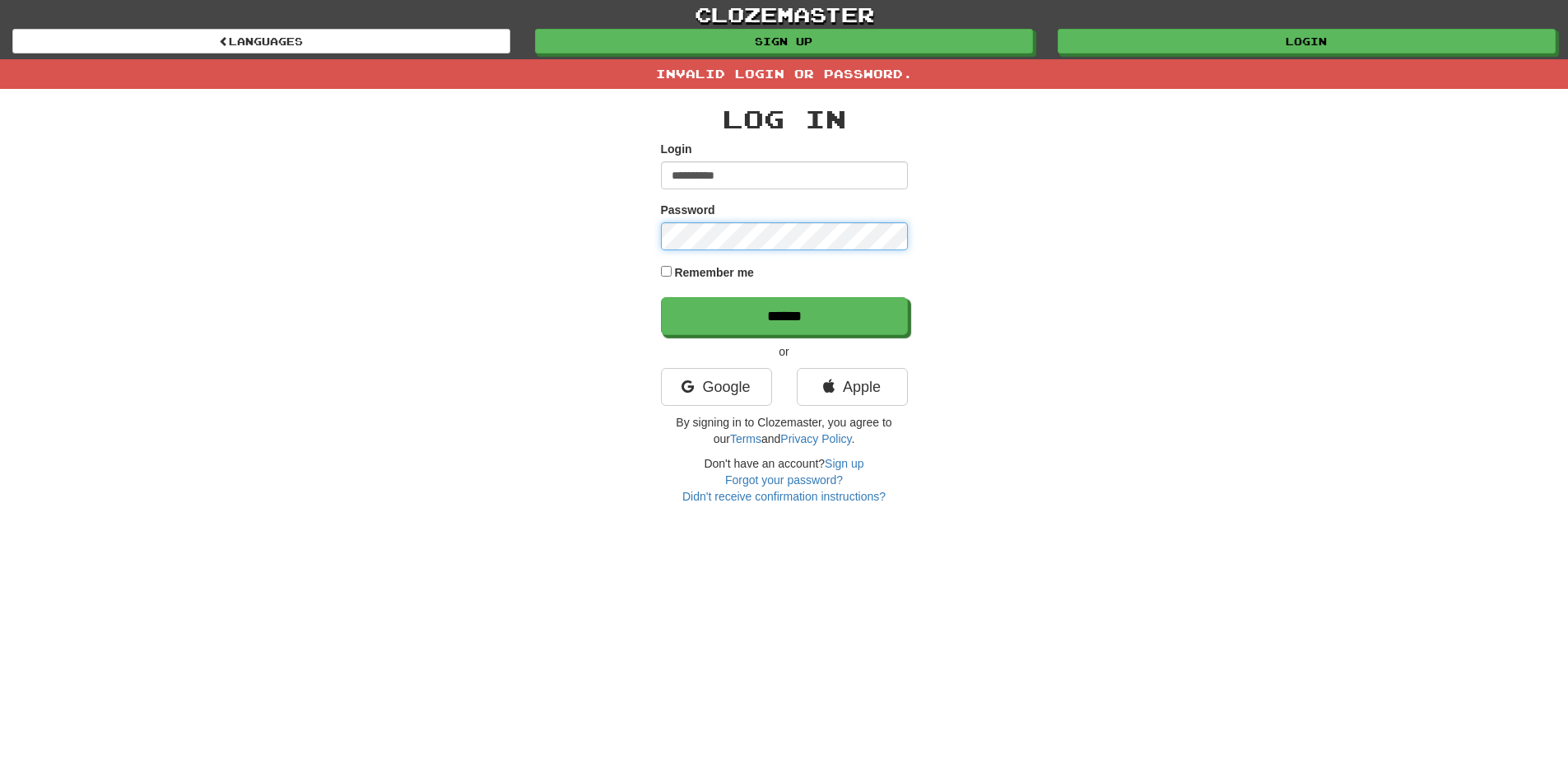 click on "**********" at bounding box center [784, 296] 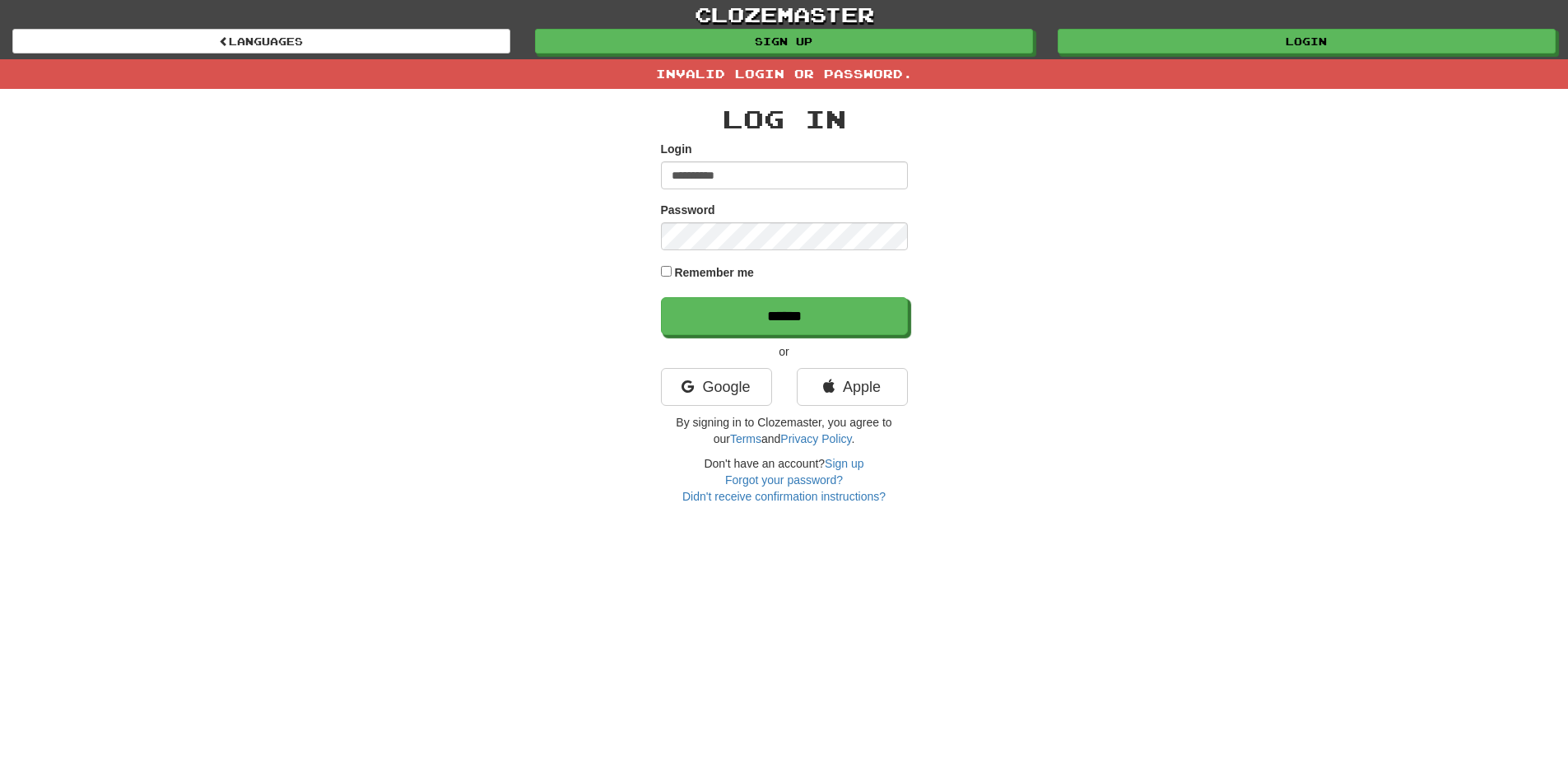 scroll, scrollTop: 0, scrollLeft: 0, axis: both 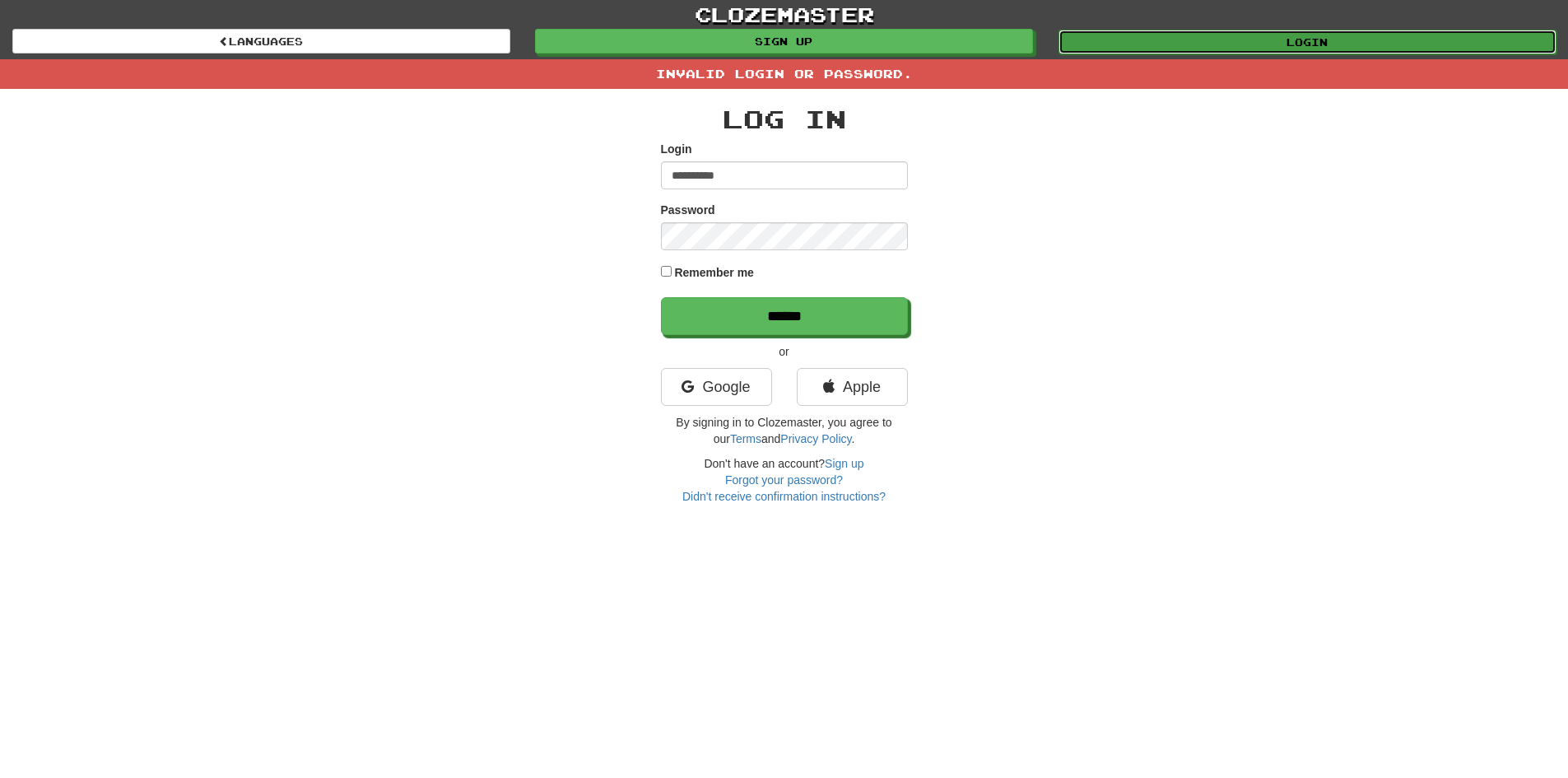 click on "Login" at bounding box center (1307, 42) 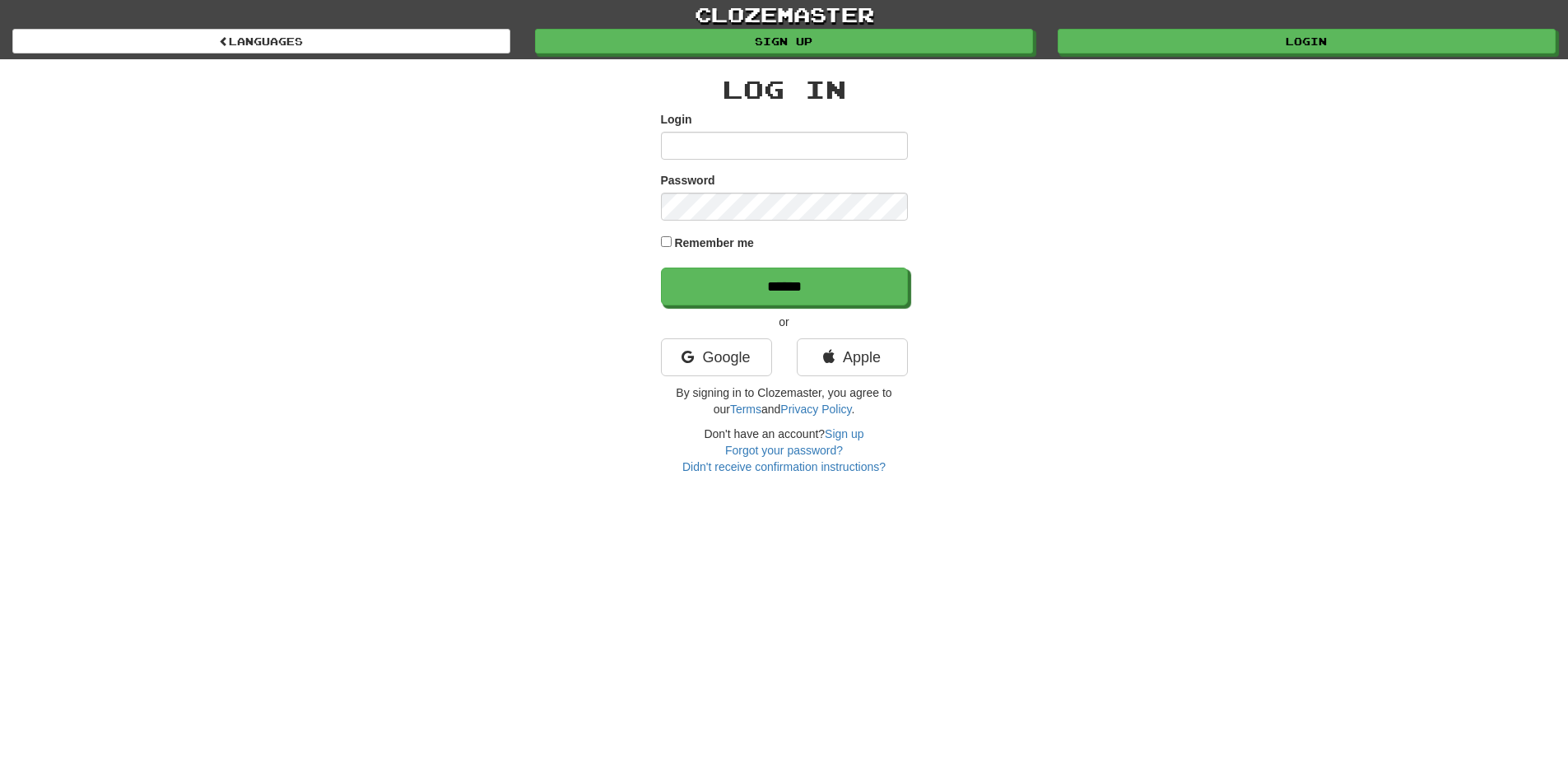 scroll, scrollTop: 0, scrollLeft: 0, axis: both 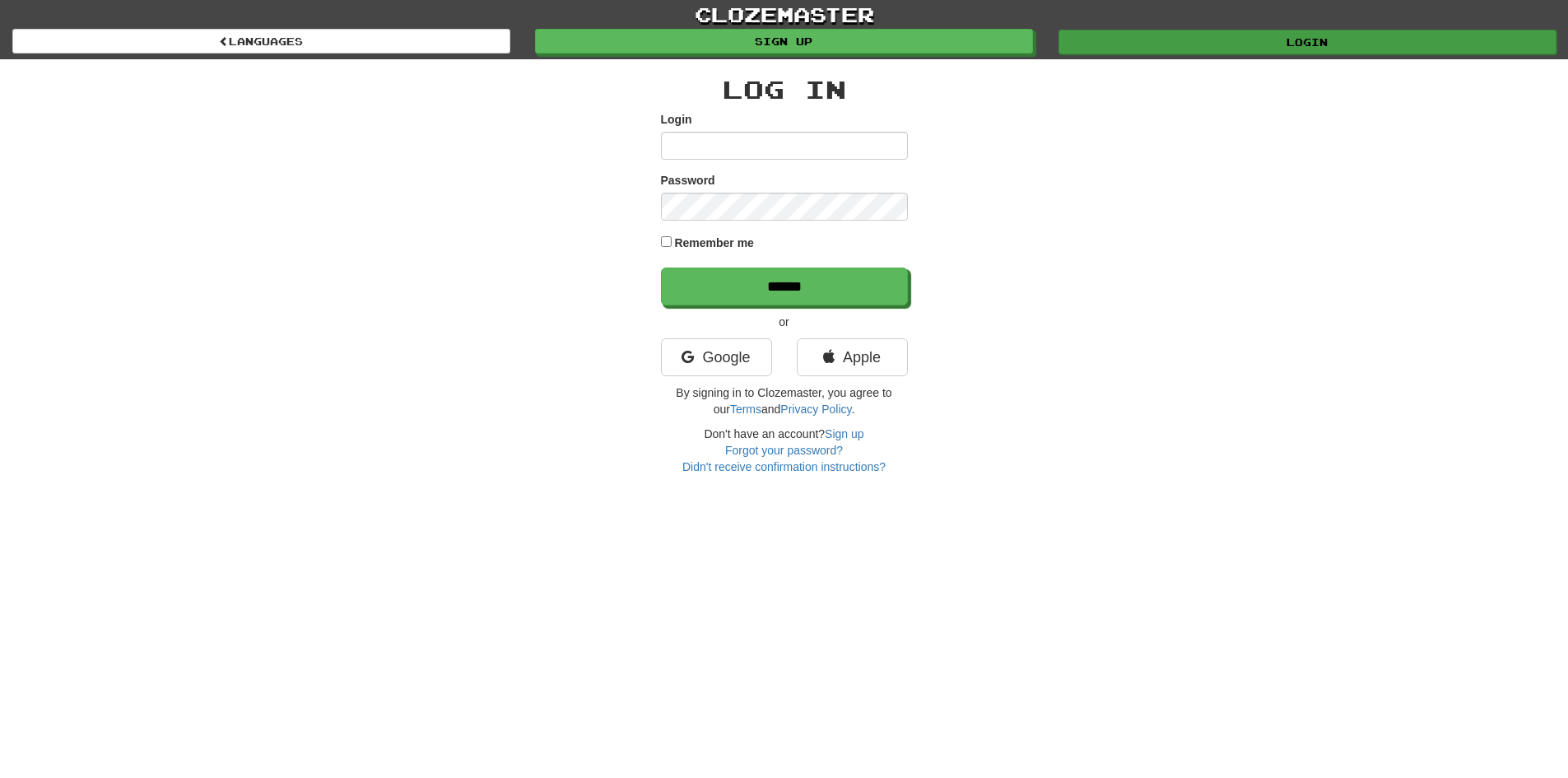type on "**********" 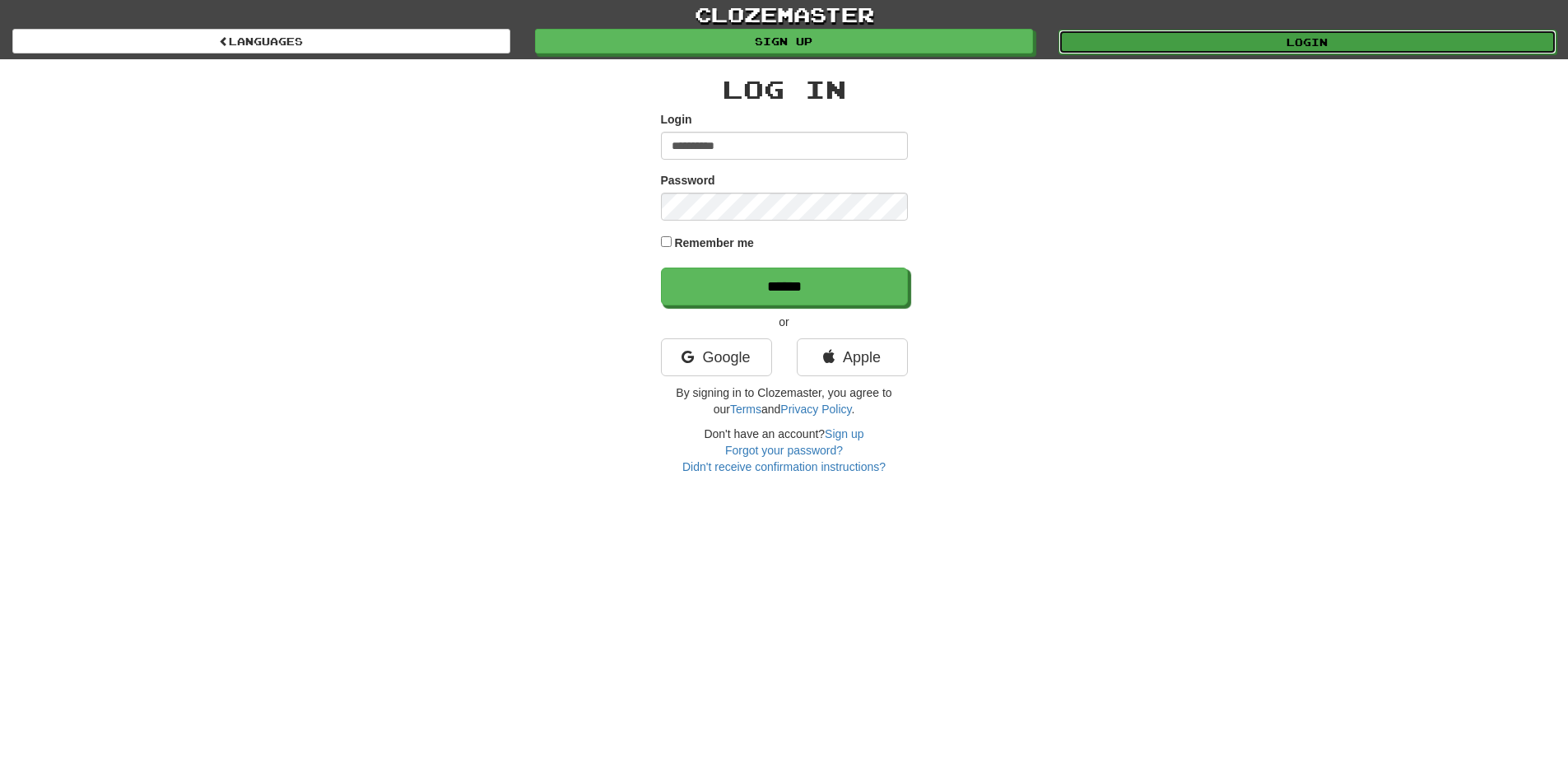 click on "Login" at bounding box center (1307, 42) 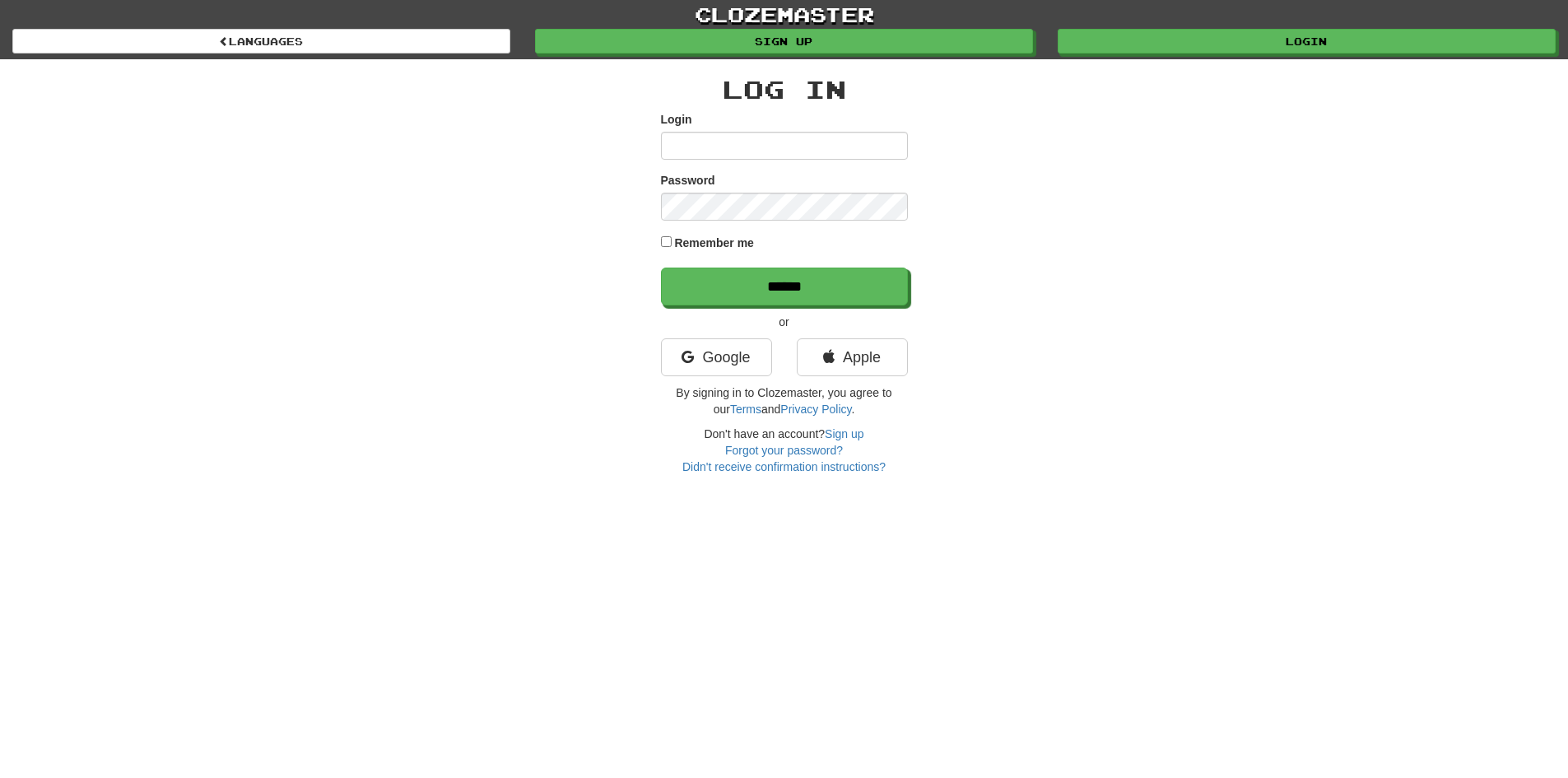 scroll, scrollTop: 0, scrollLeft: 0, axis: both 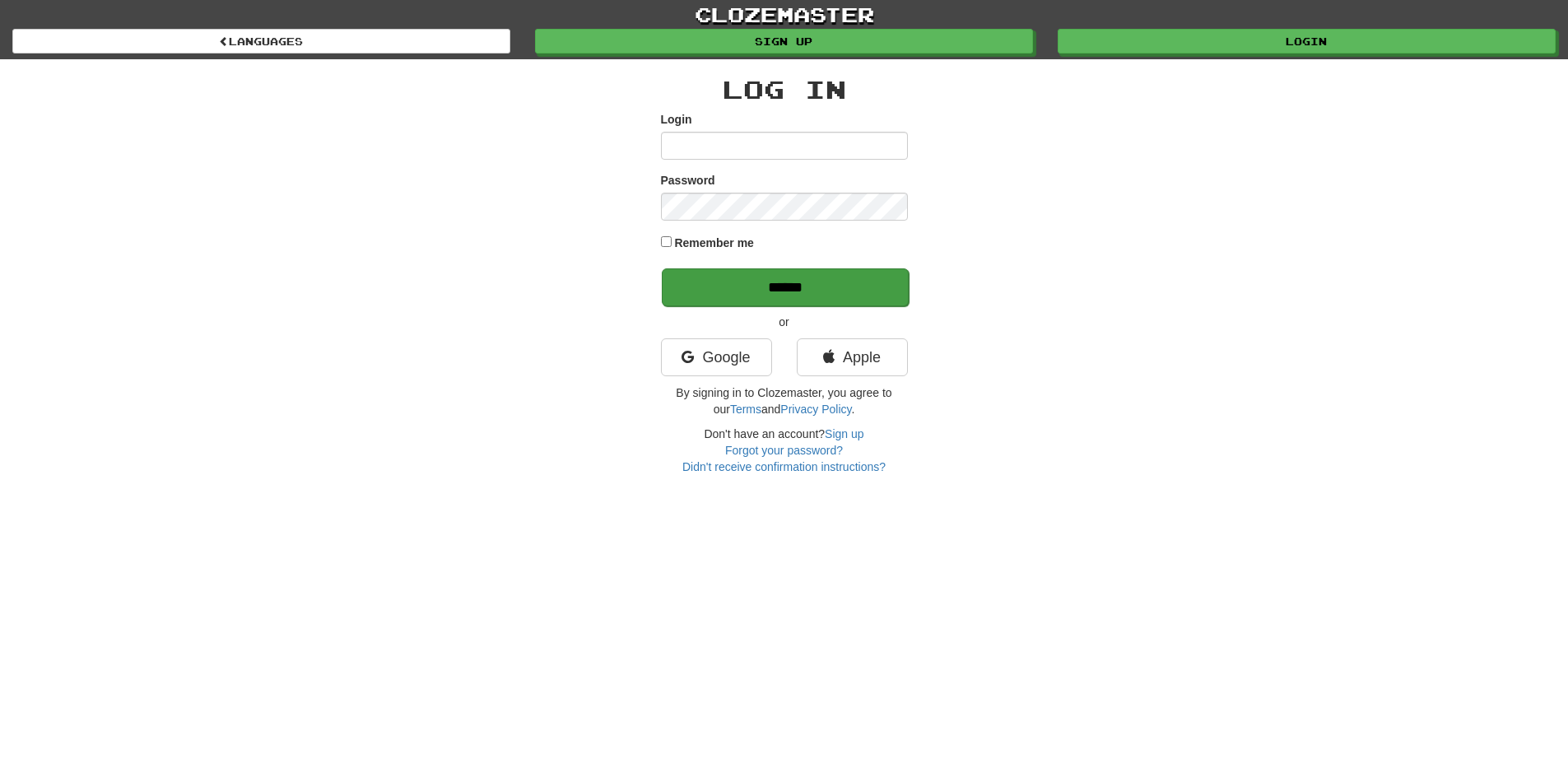 type on "**********" 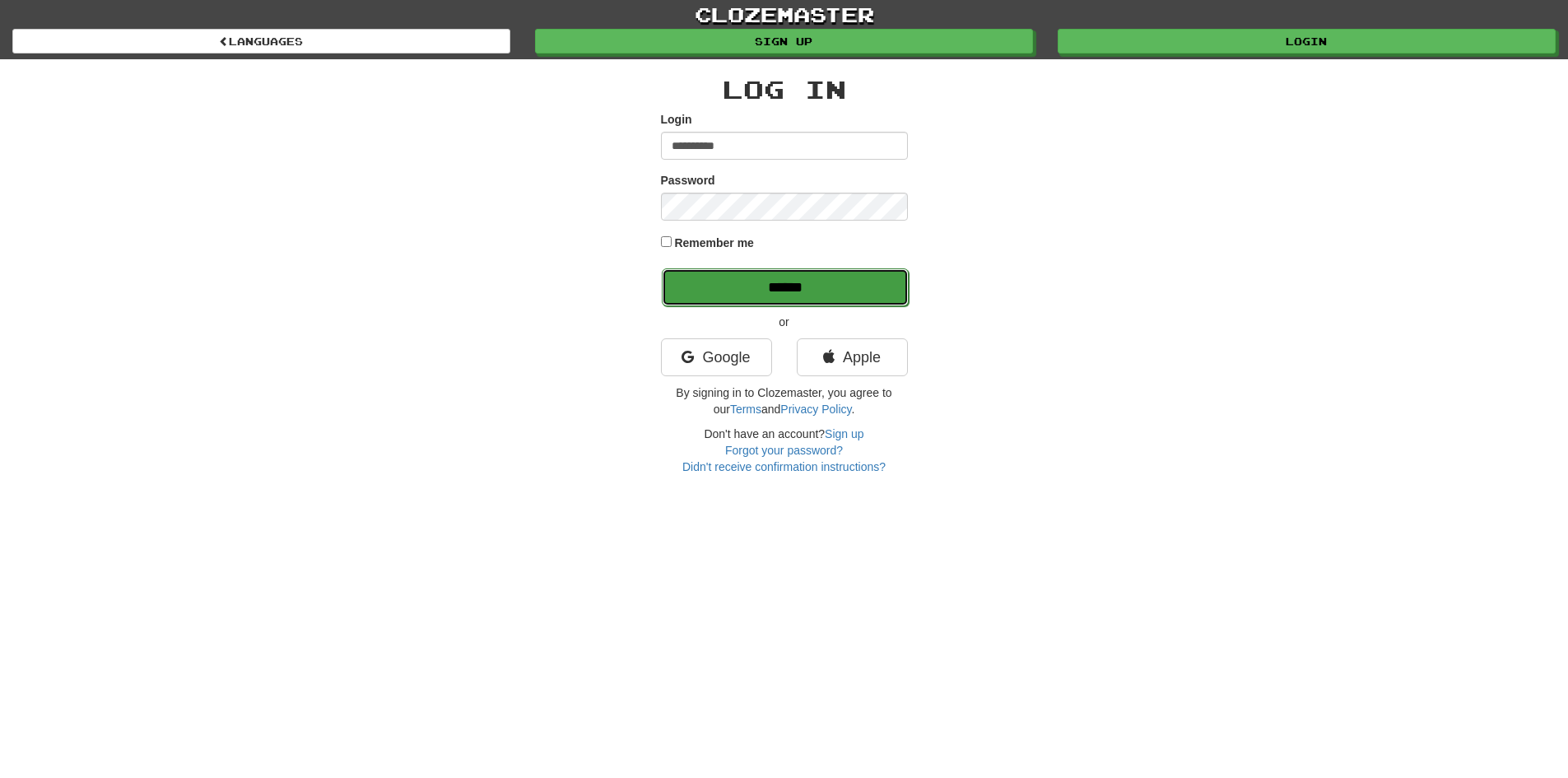 click on "******" at bounding box center (785, 287) 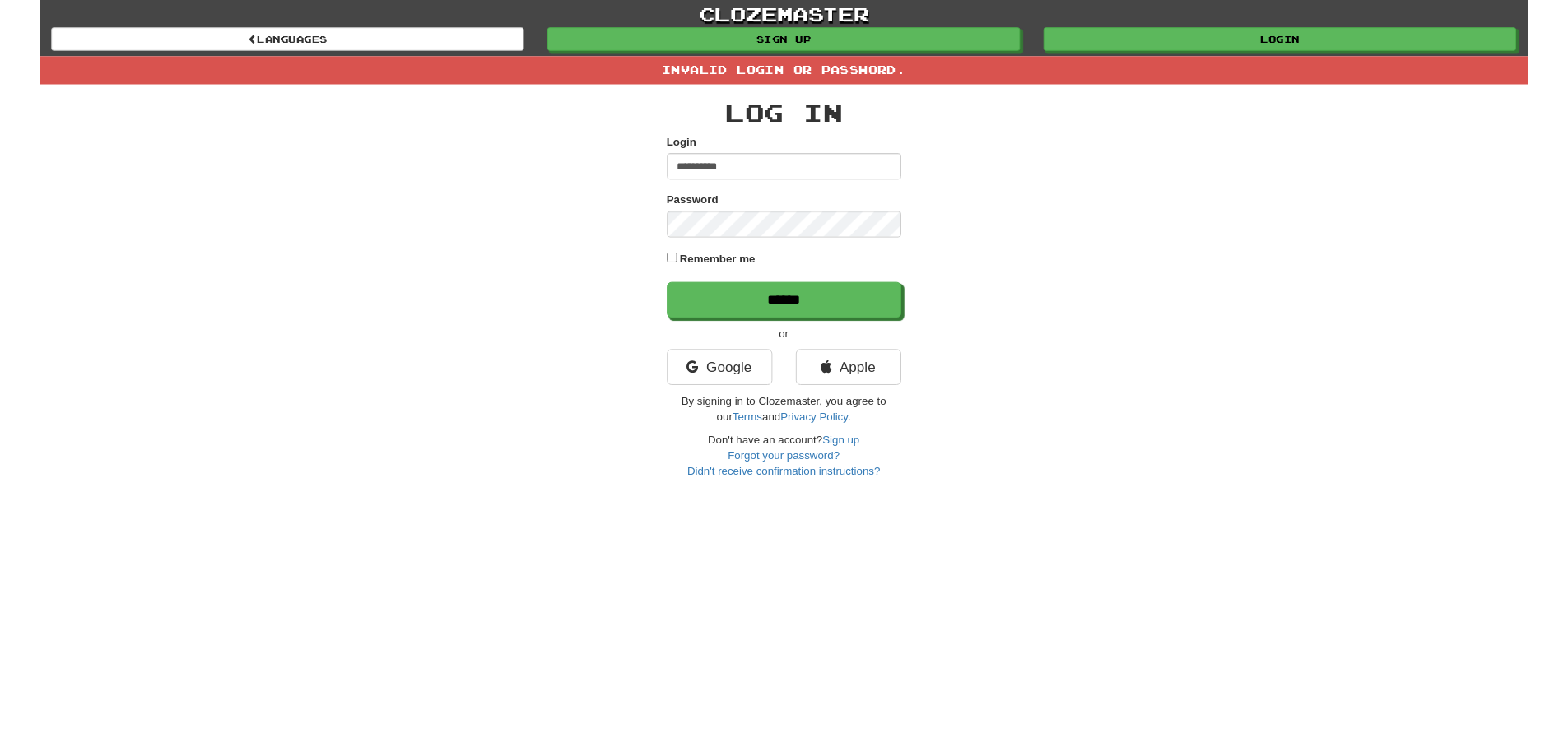 scroll, scrollTop: 0, scrollLeft: 0, axis: both 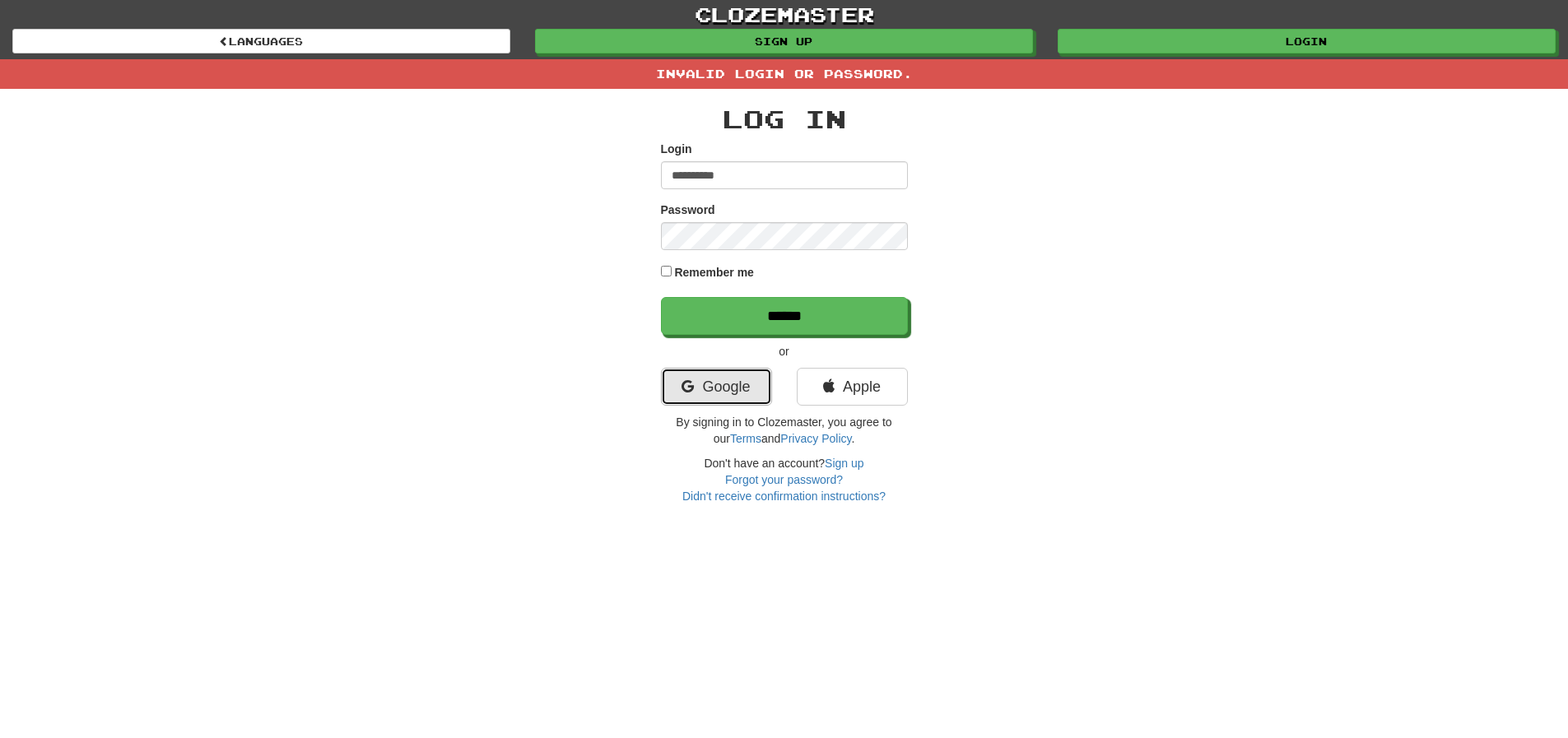 click on "Google" at bounding box center (716, 387) 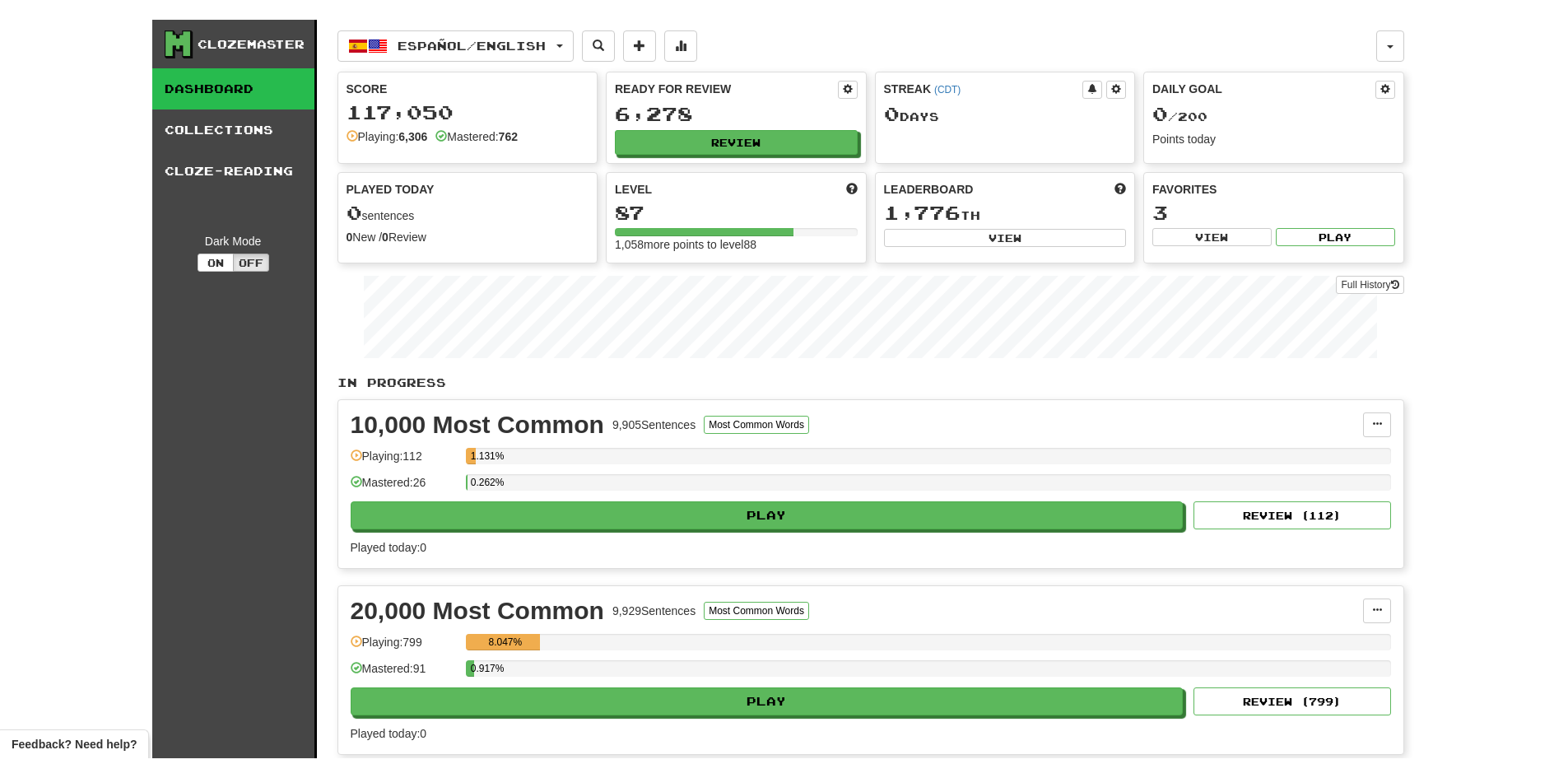 scroll, scrollTop: 0, scrollLeft: 0, axis: both 